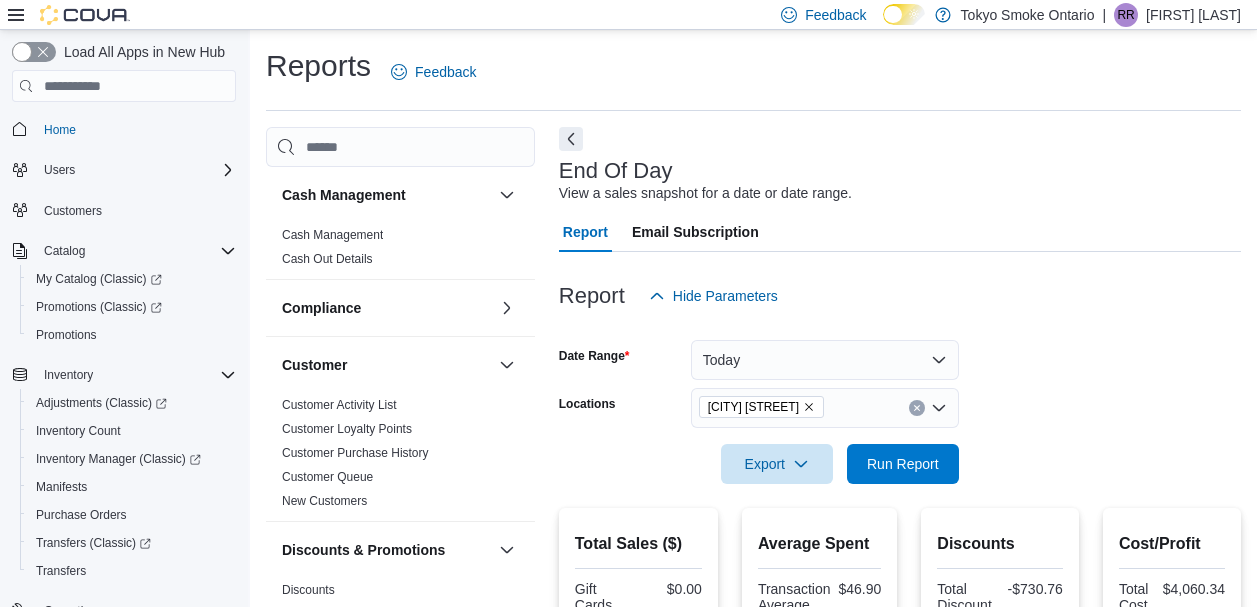 scroll, scrollTop: 31, scrollLeft: 0, axis: vertical 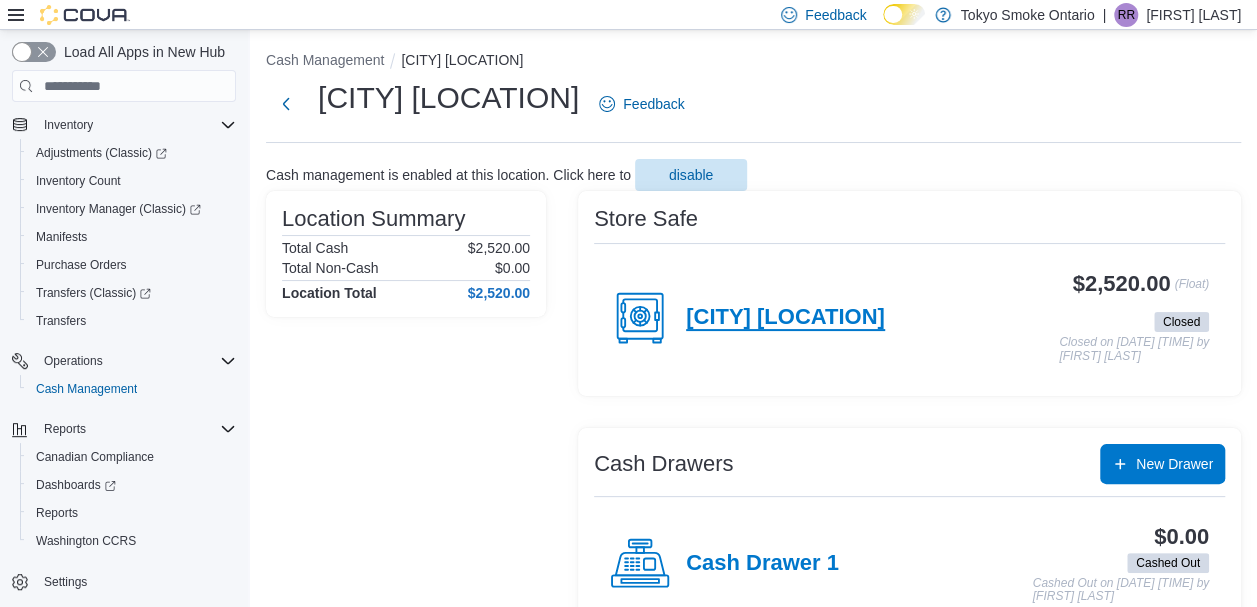 click on "[CITY] [LAST]" at bounding box center [785, 318] 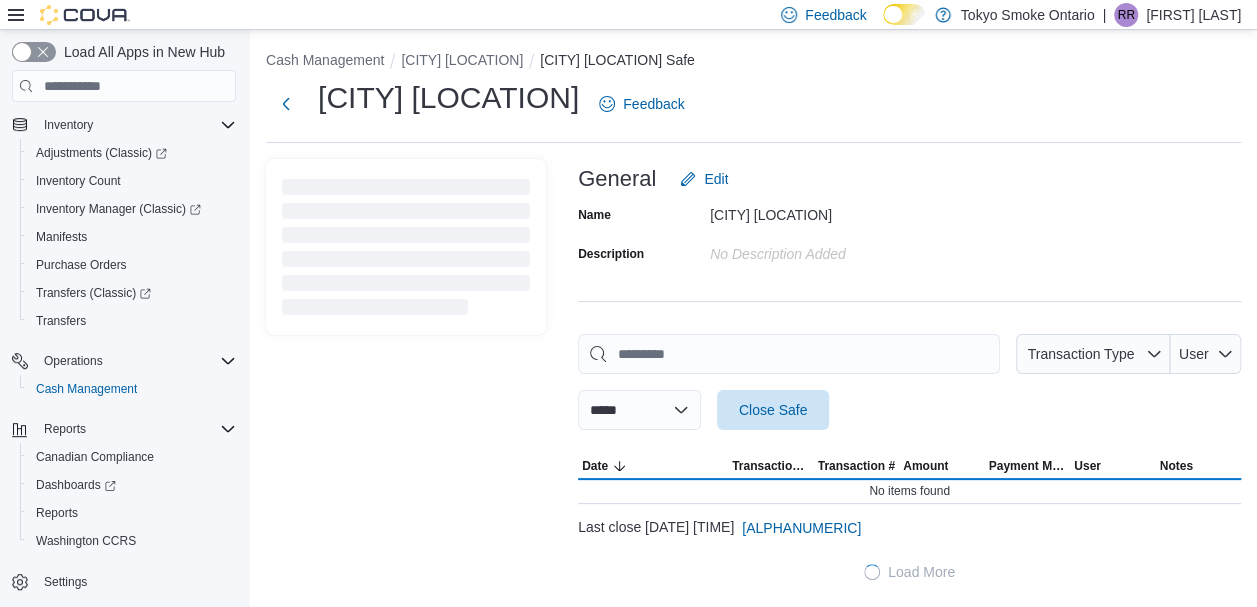scroll, scrollTop: 4, scrollLeft: 0, axis: vertical 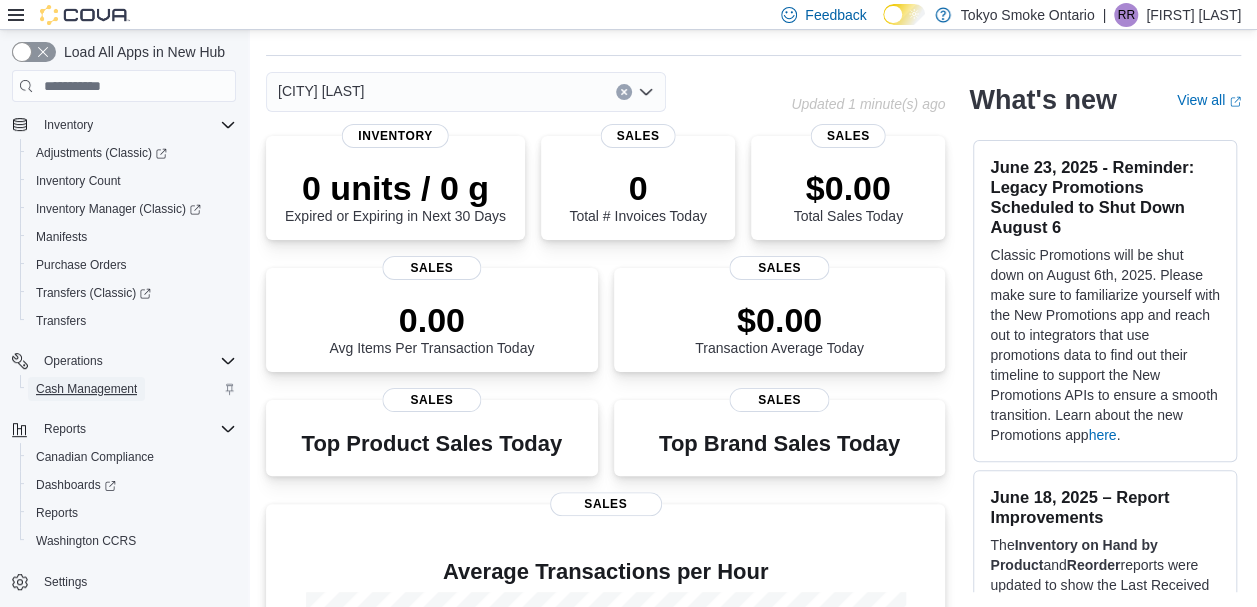 click on "Cash Management" at bounding box center (86, 389) 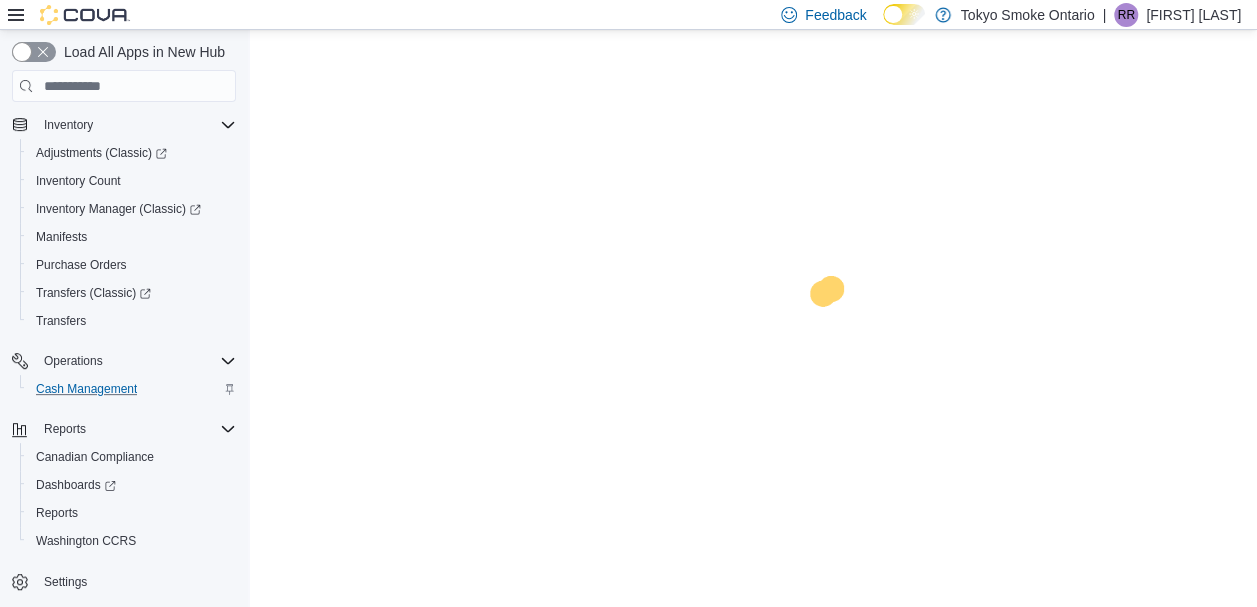 scroll, scrollTop: 0, scrollLeft: 0, axis: both 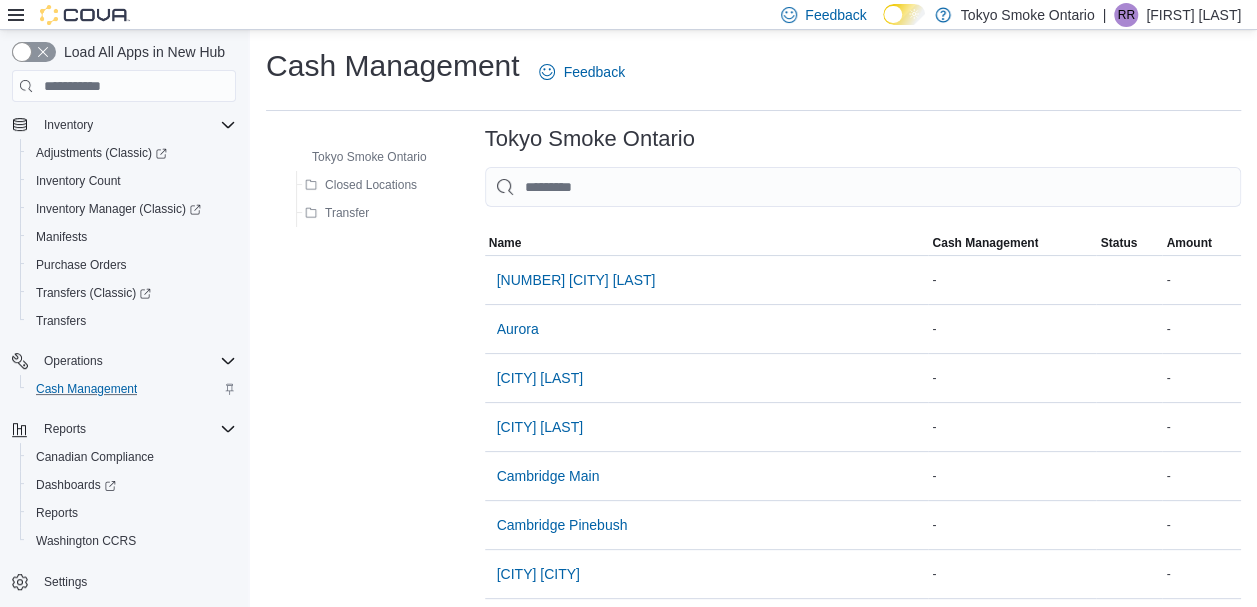 click on "[CITY] [LAST]" at bounding box center (707, 378) 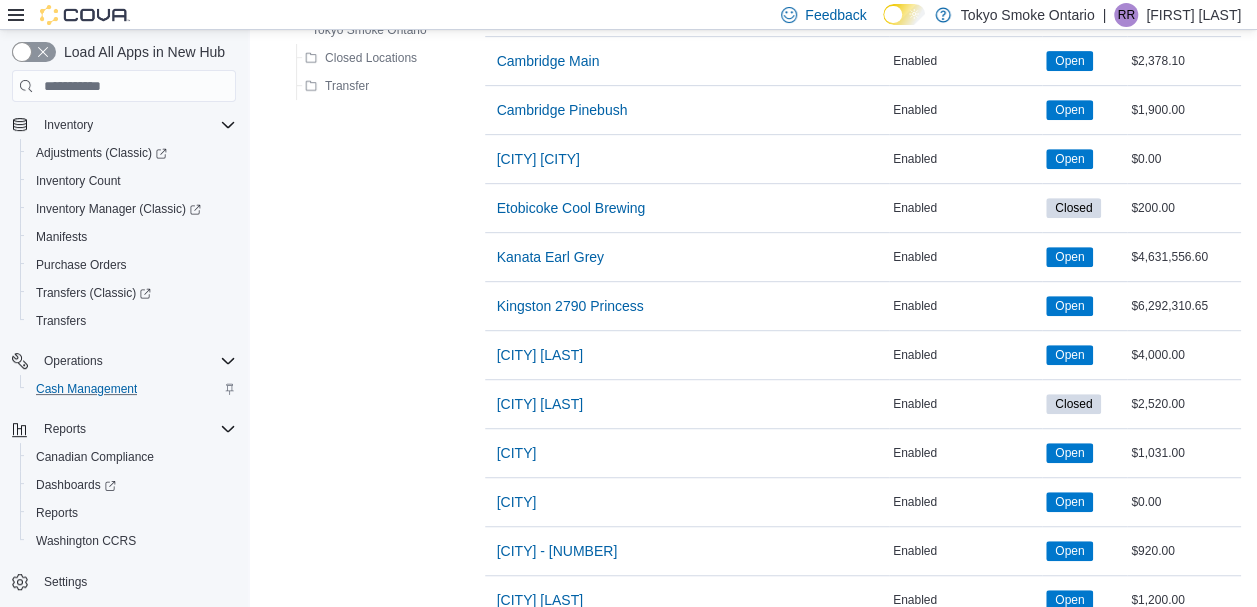 scroll, scrollTop: 418, scrollLeft: 0, axis: vertical 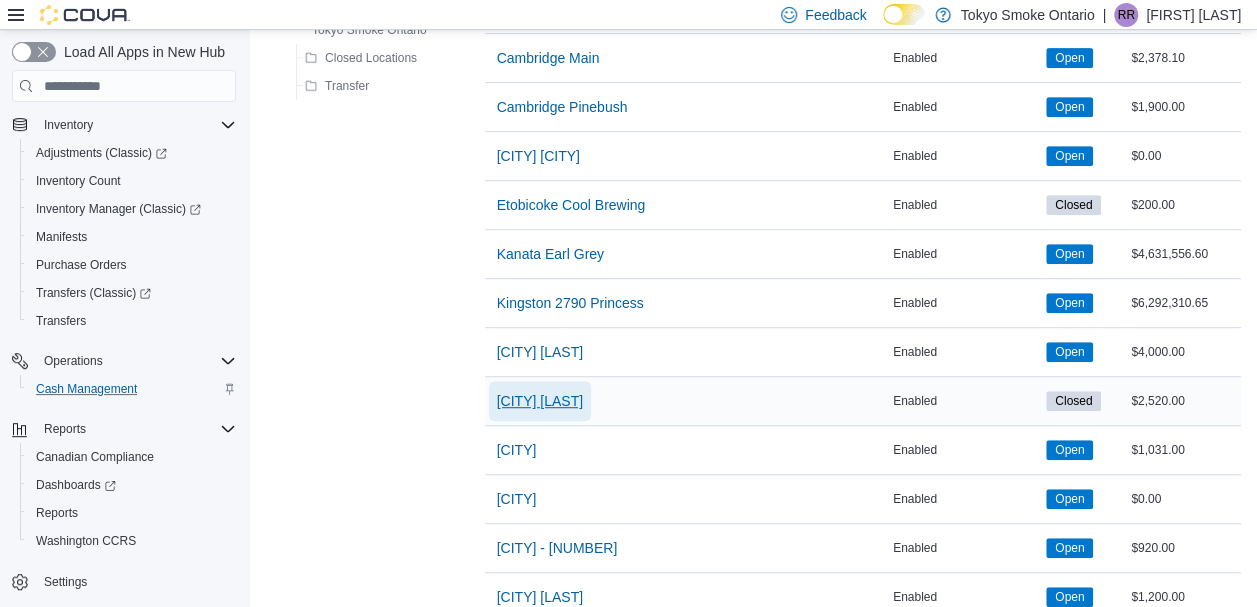 click on "[CITY] [LAST]" at bounding box center [540, 401] 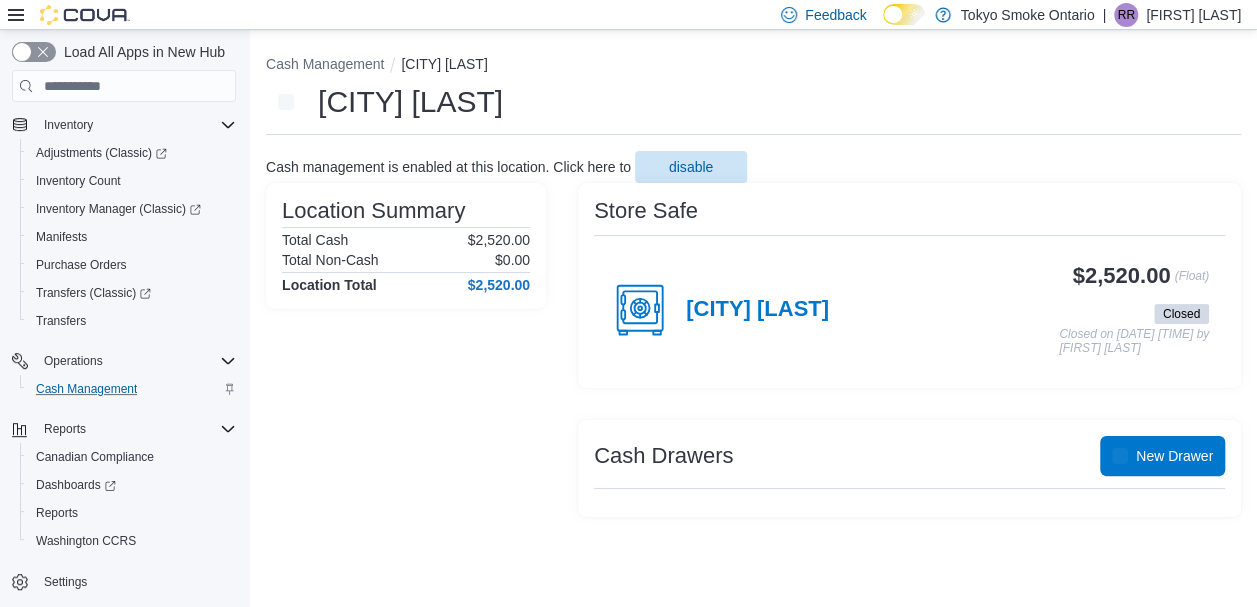 scroll, scrollTop: 0, scrollLeft: 0, axis: both 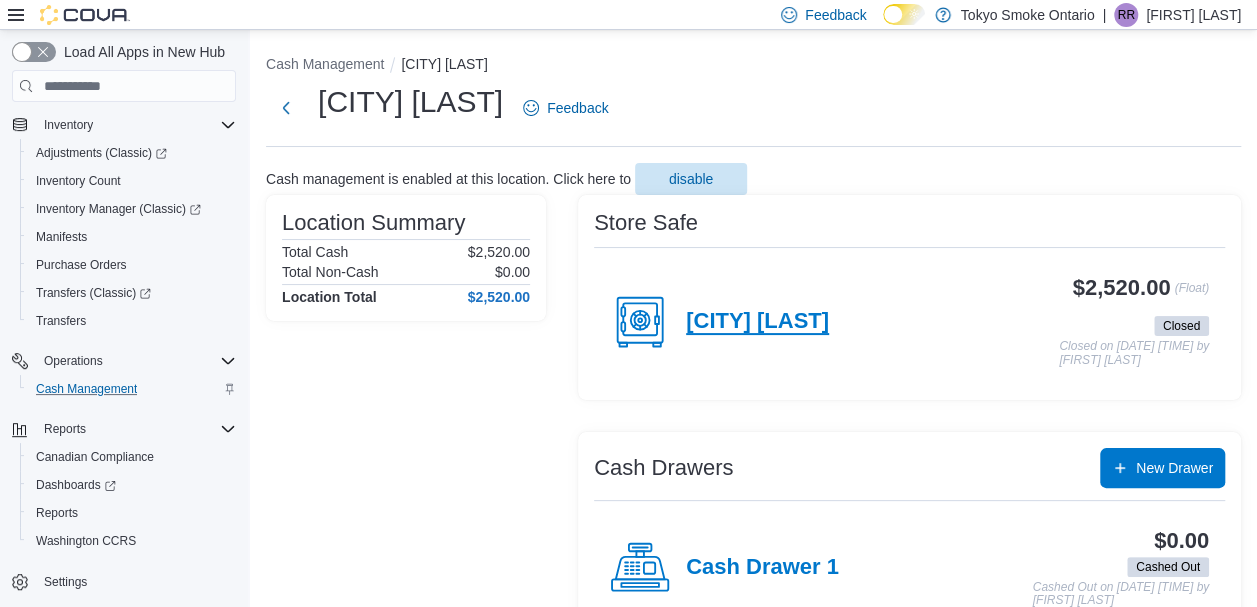 click on "[CITY] [LAST]" at bounding box center (757, 322) 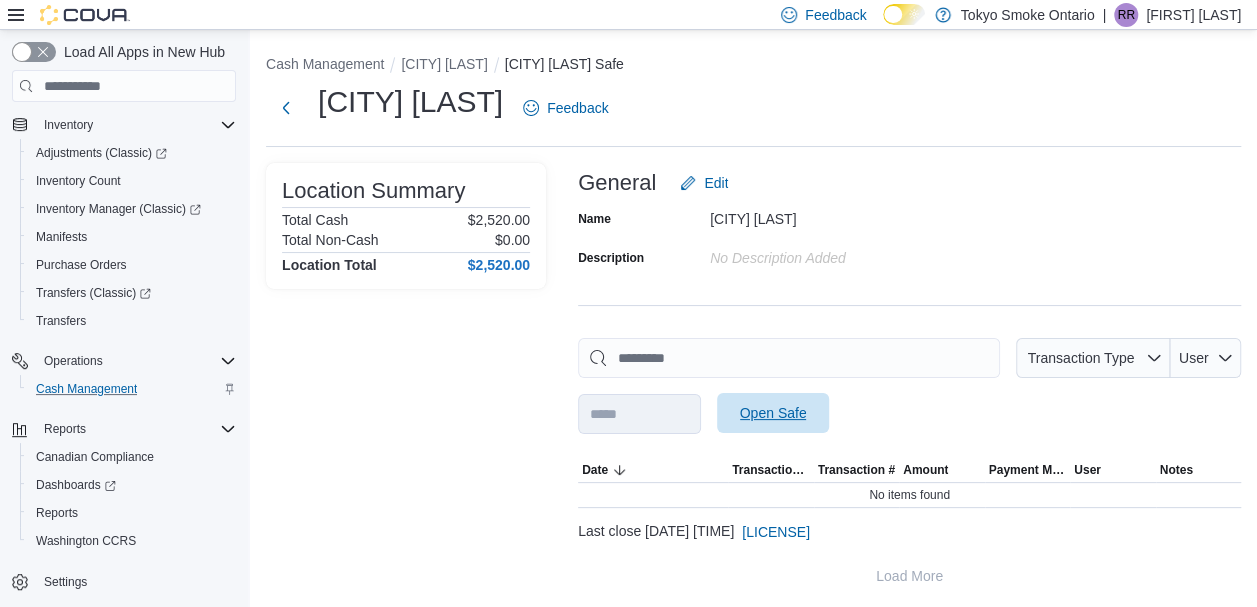 click on "Open Safe" at bounding box center (773, 413) 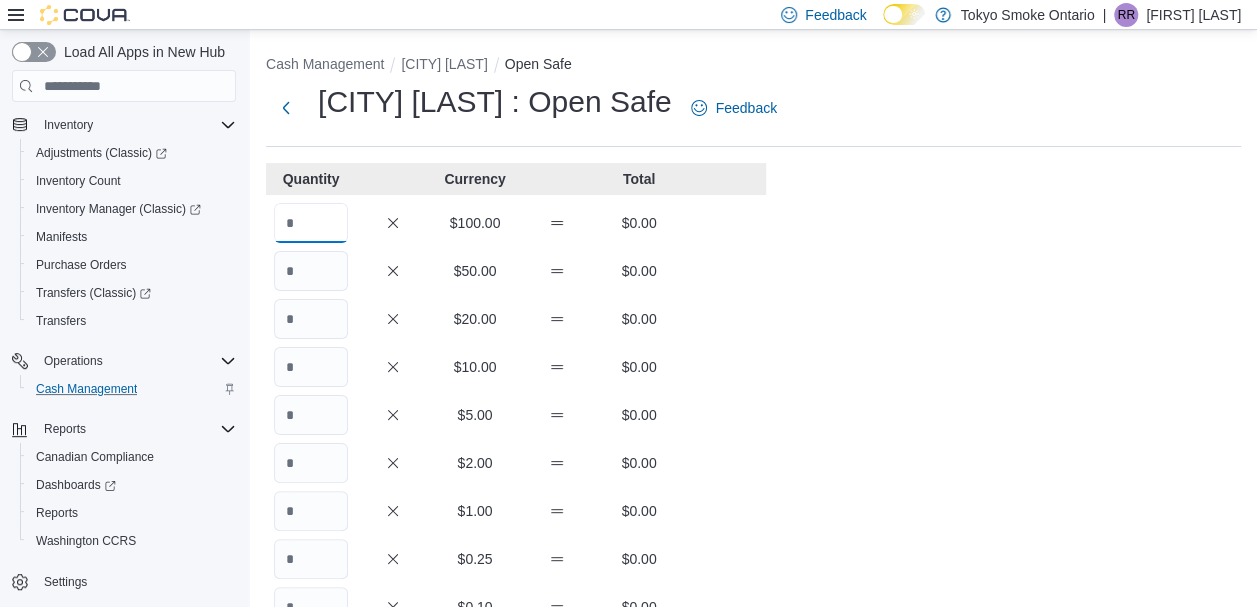 click at bounding box center (311, 223) 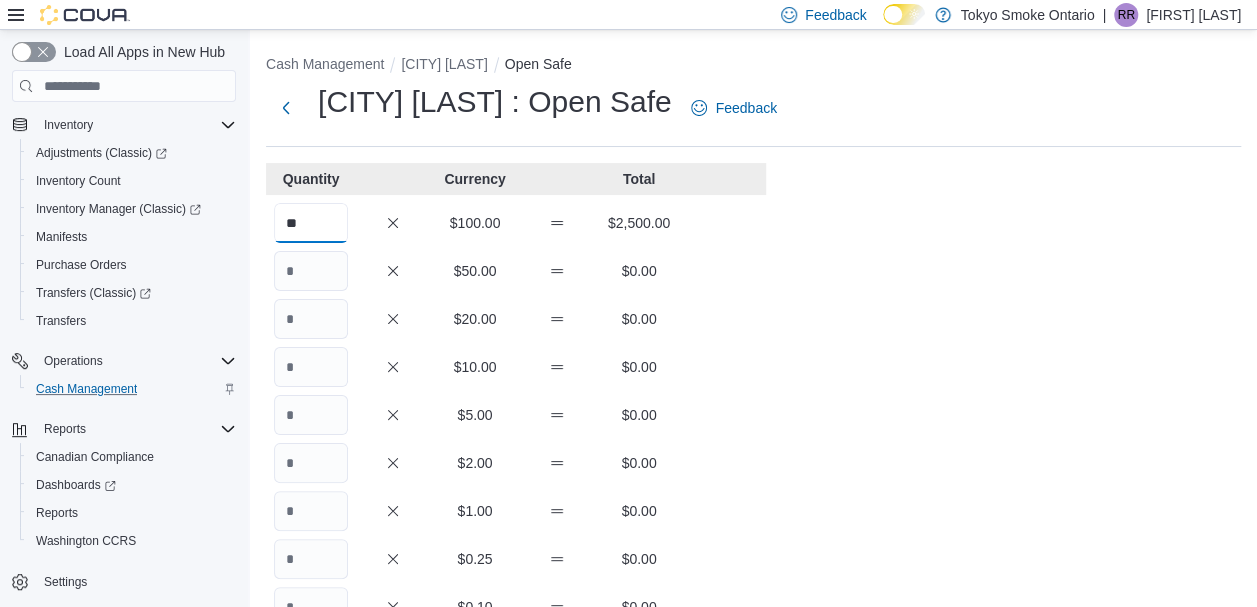 type on "**" 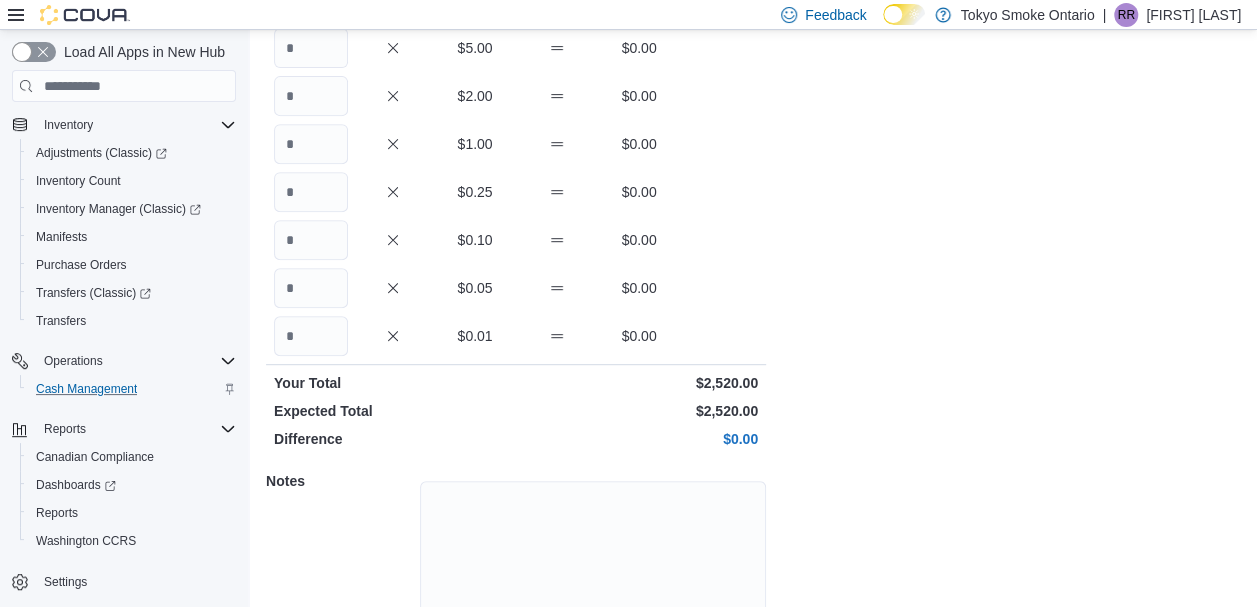 scroll, scrollTop: 466, scrollLeft: 0, axis: vertical 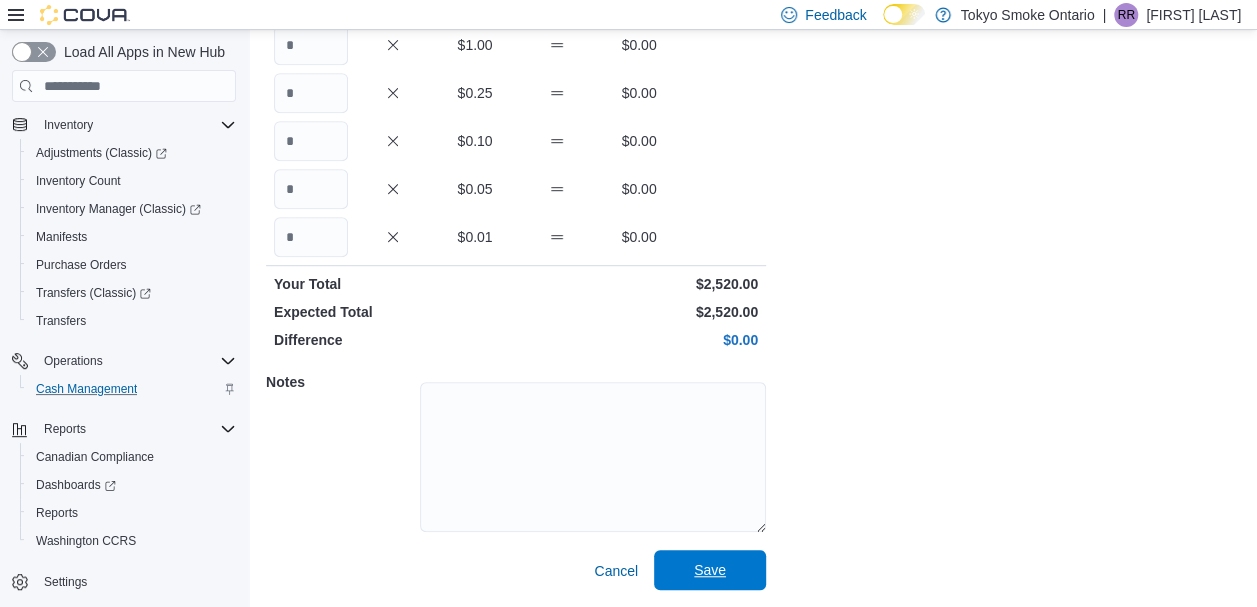 type on "*" 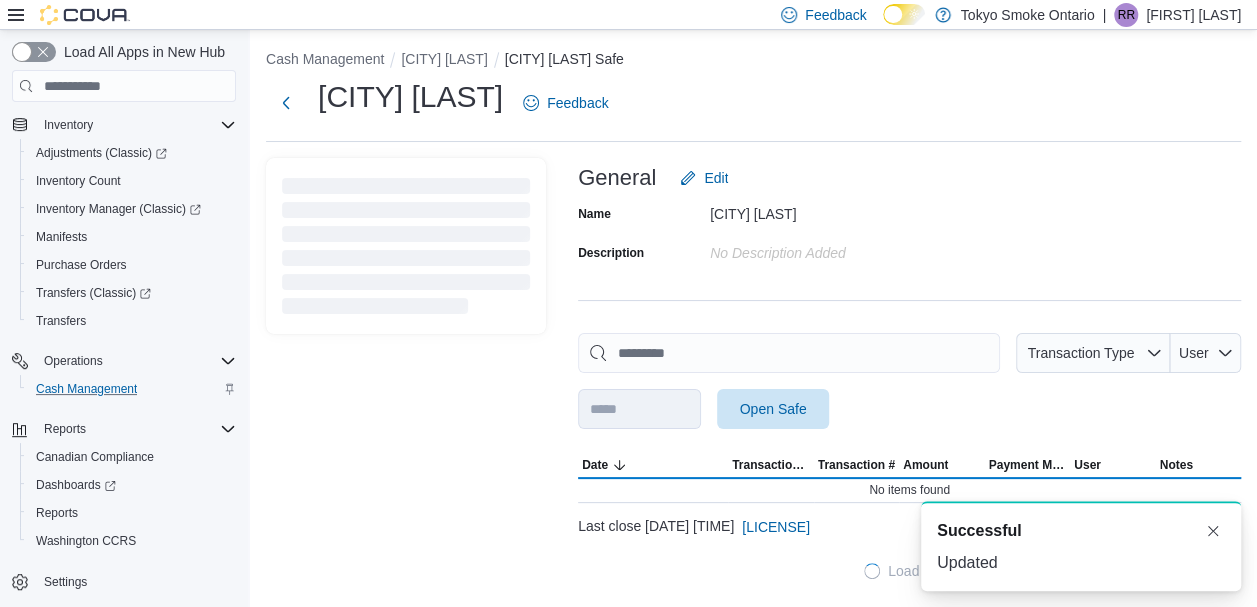 scroll, scrollTop: 4, scrollLeft: 0, axis: vertical 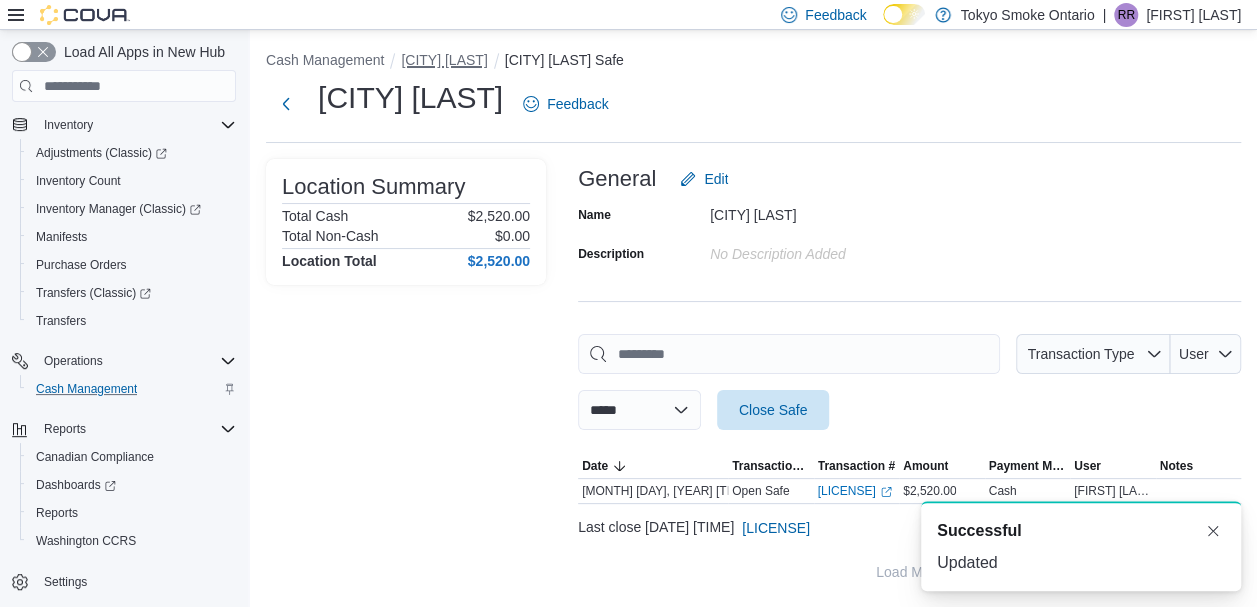 click on "[CITY] [LAST]" at bounding box center [444, 60] 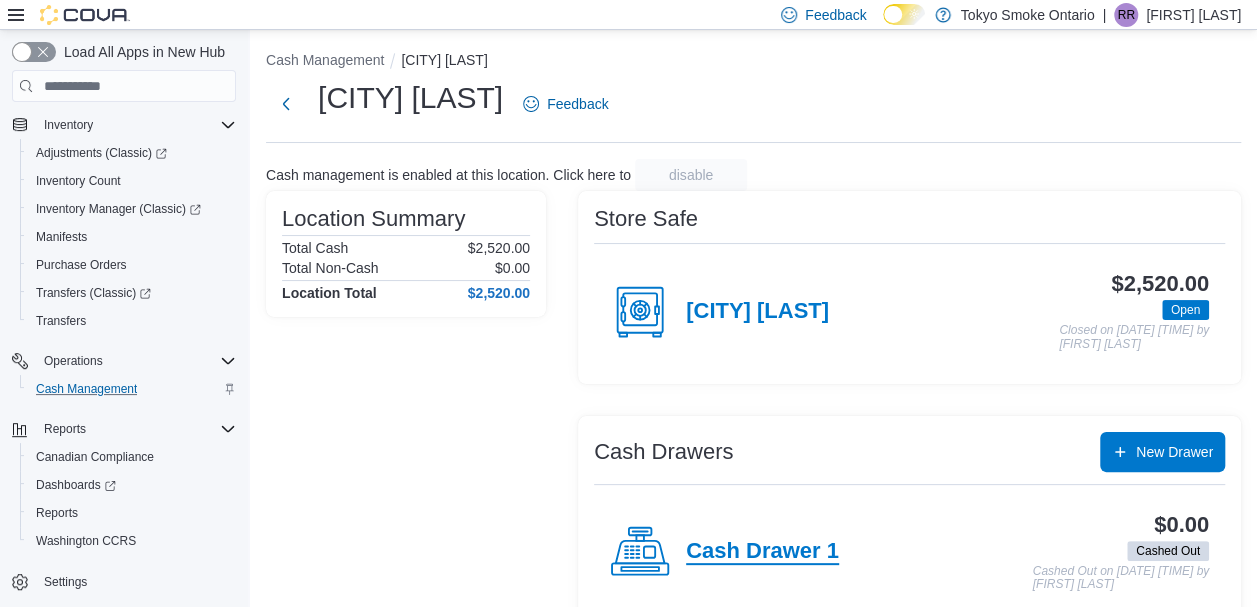 click on "Cash Drawer 1" at bounding box center [762, 552] 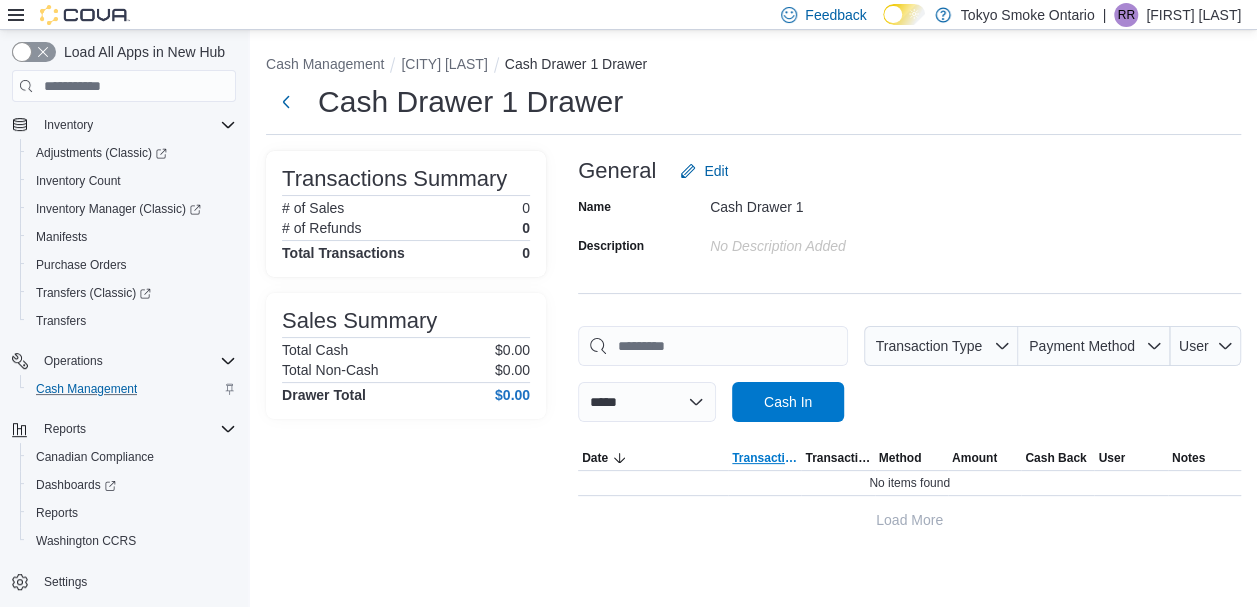 scroll, scrollTop: 0, scrollLeft: 0, axis: both 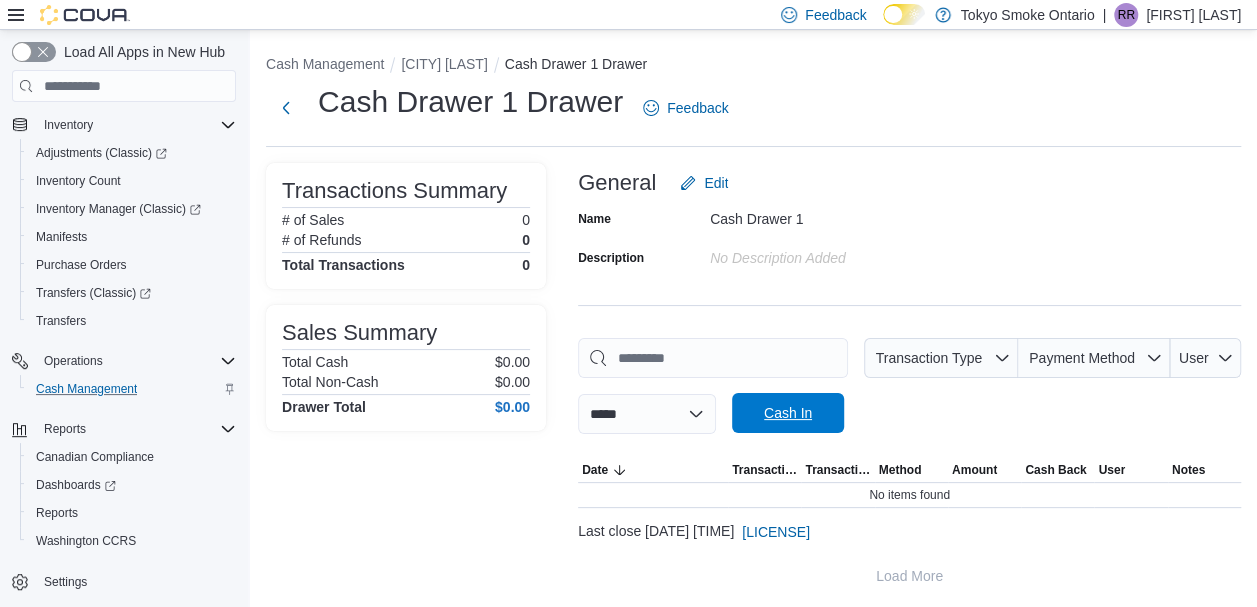 click on "Cash In" at bounding box center [788, 413] 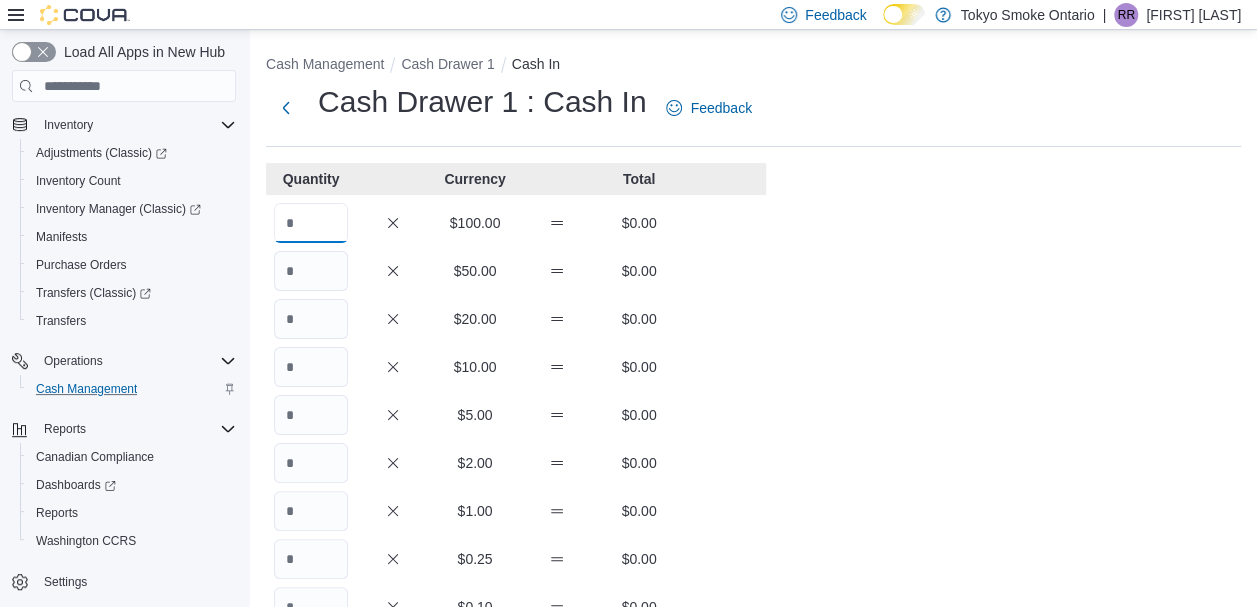 click at bounding box center [311, 223] 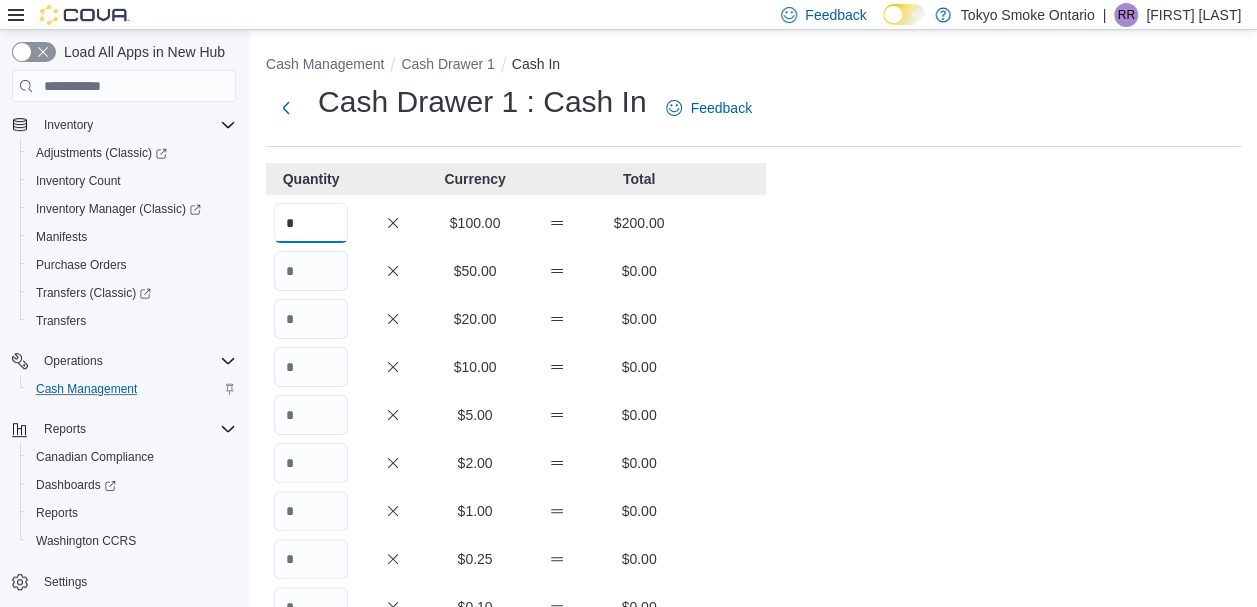 type on "*" 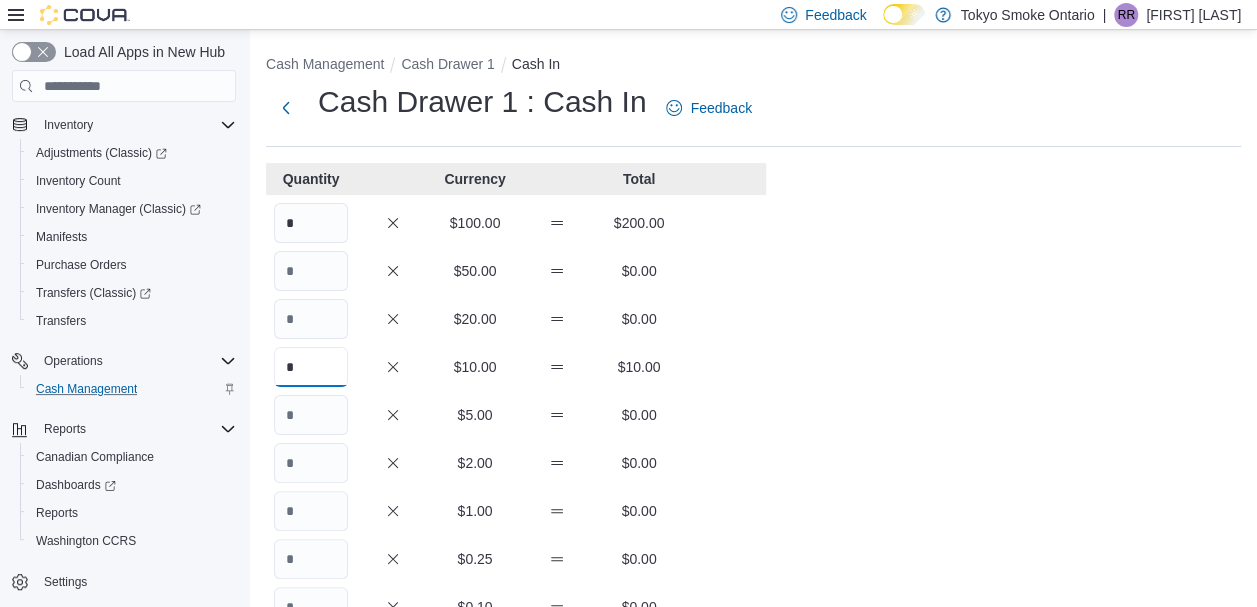type on "*" 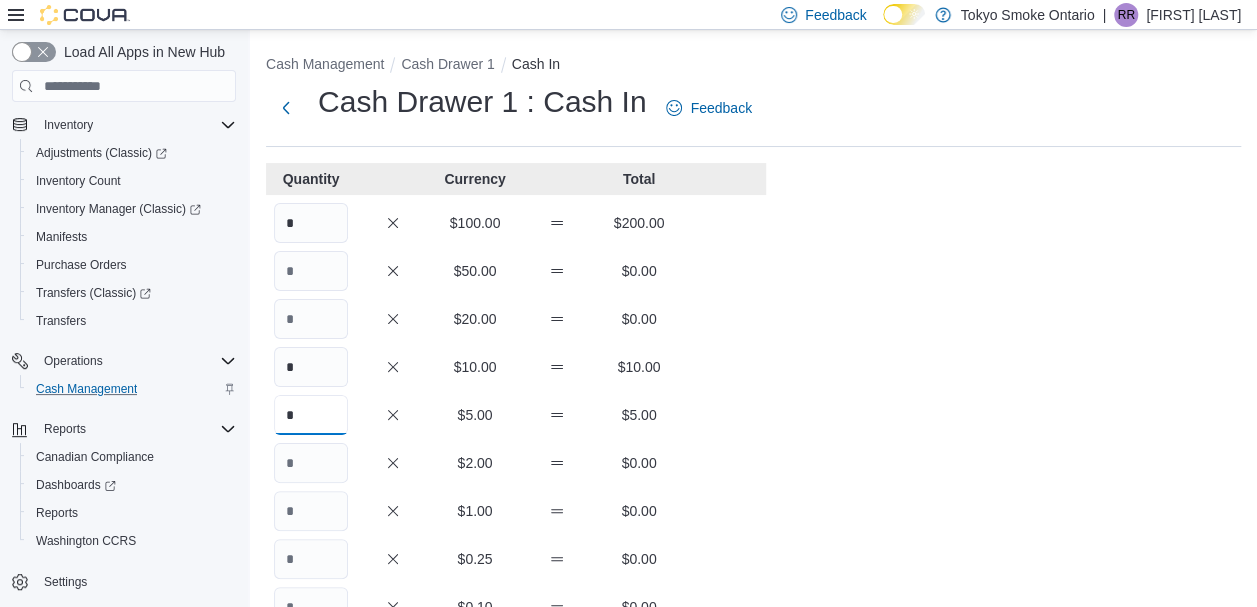 type on "*" 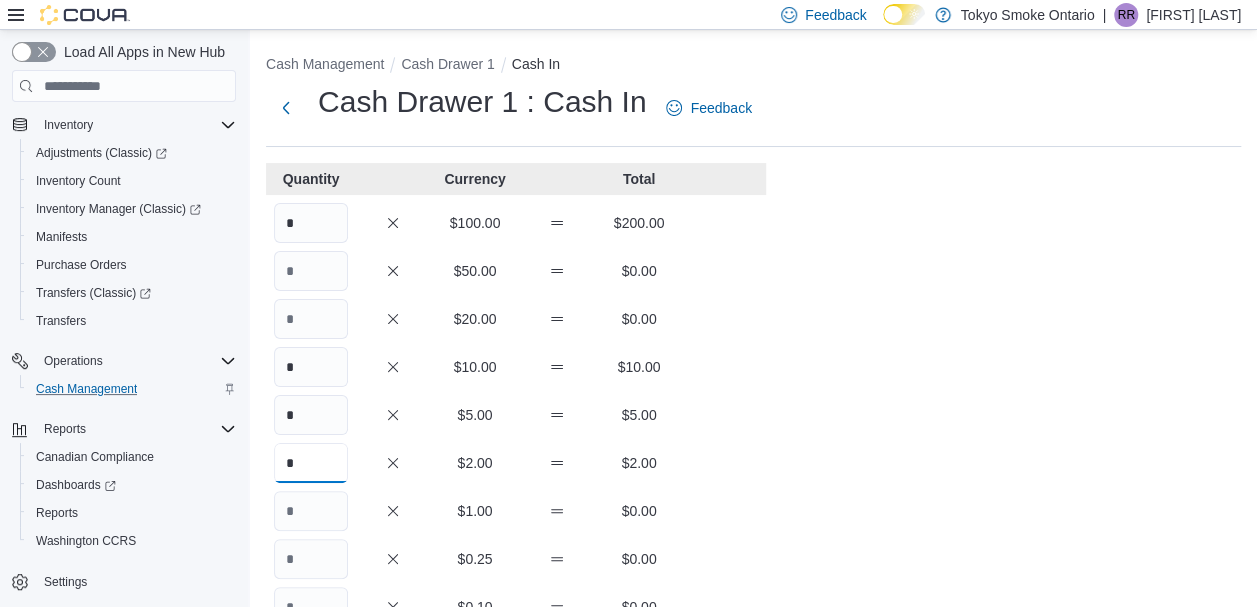 scroll, scrollTop: 466, scrollLeft: 0, axis: vertical 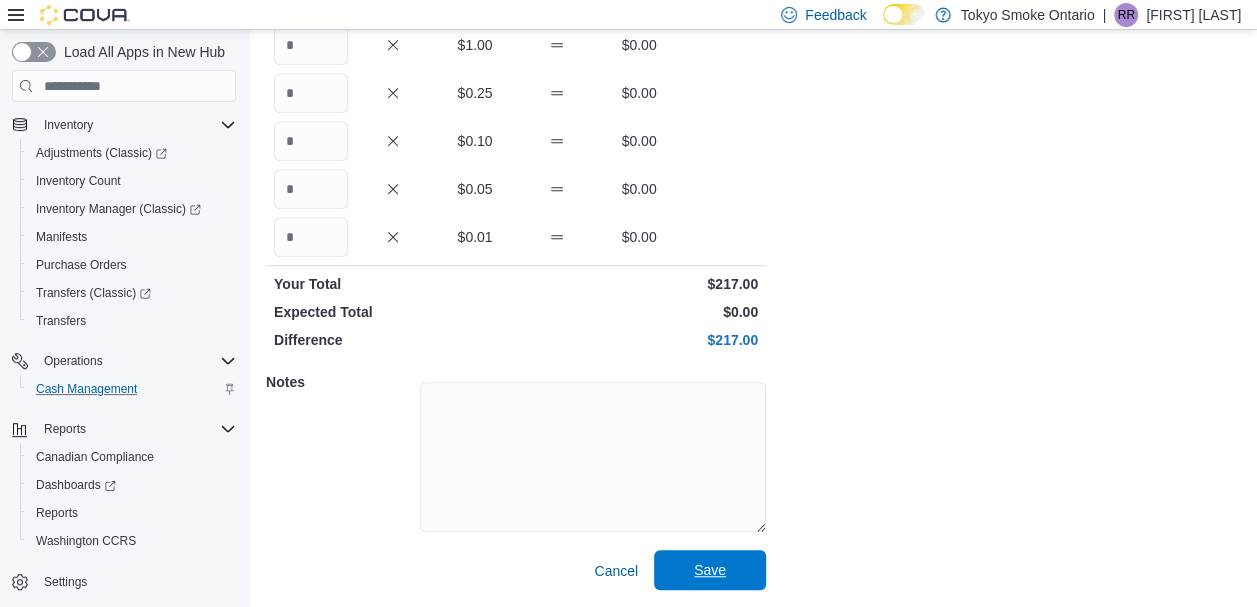 type on "*" 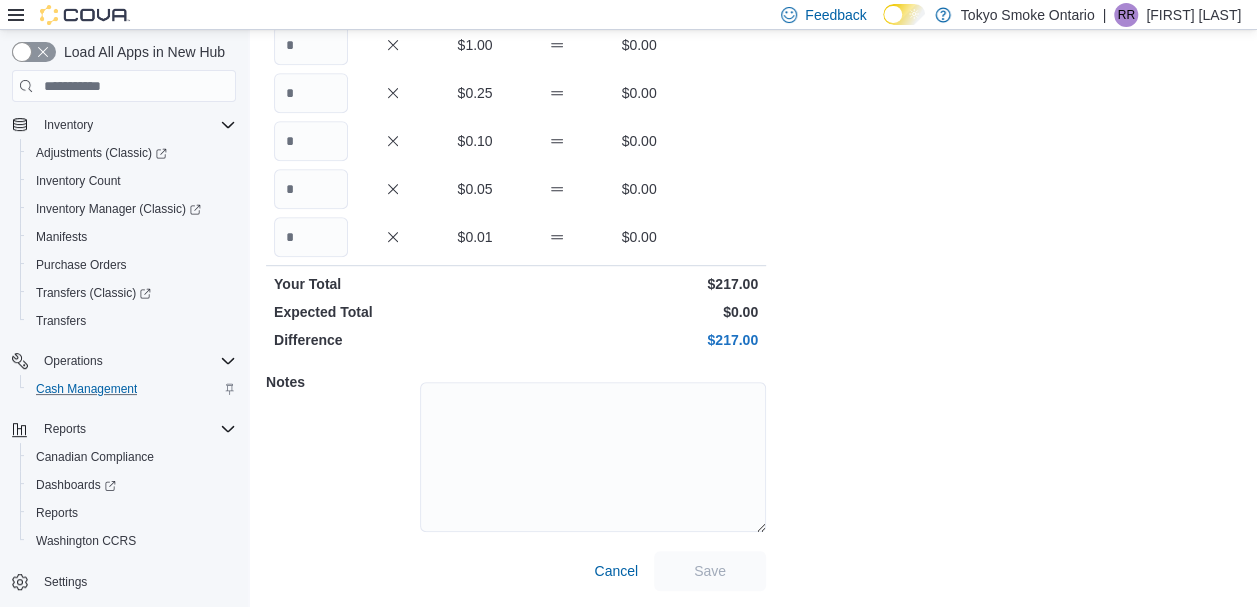 scroll, scrollTop: 4, scrollLeft: 0, axis: vertical 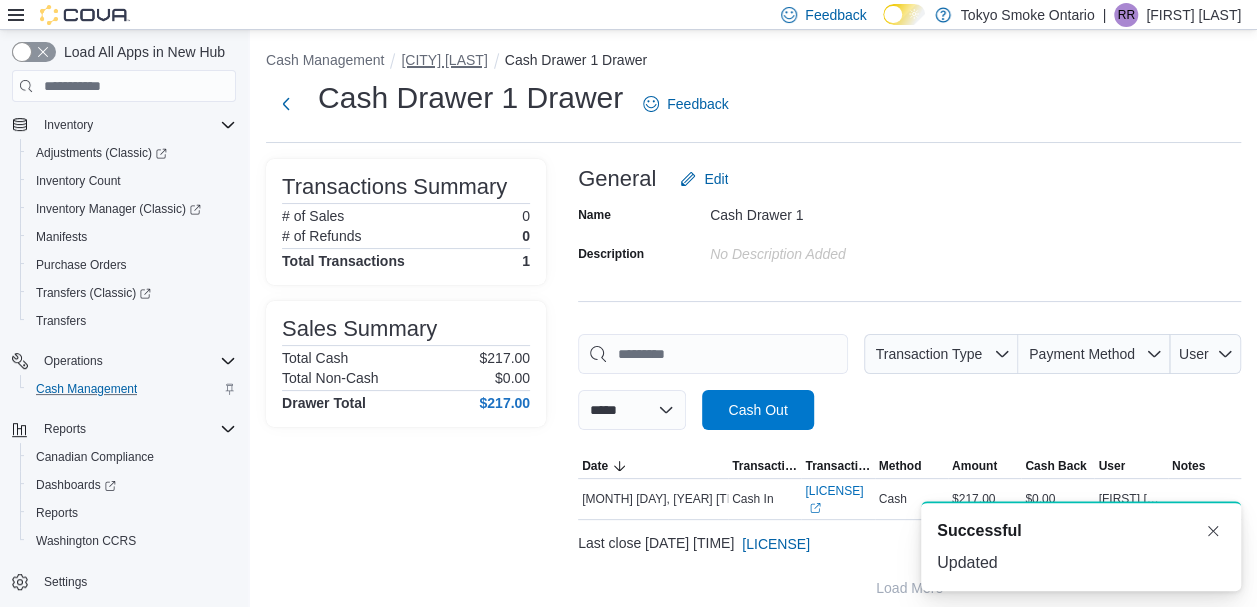 click on "[CITY] [LAST]" at bounding box center [444, 60] 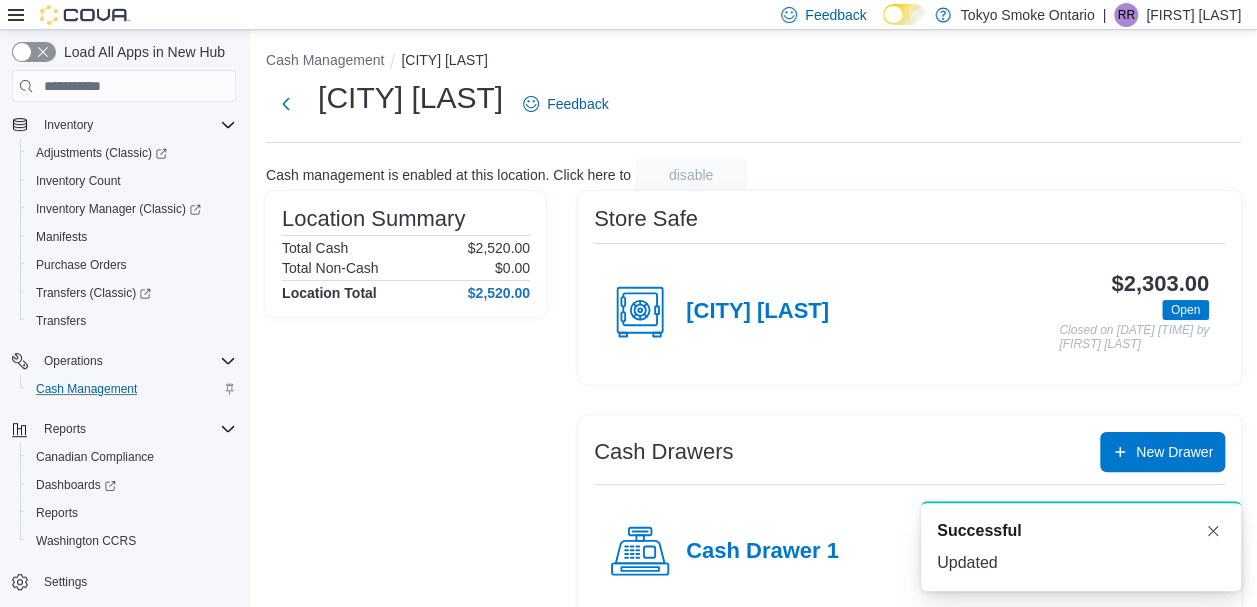 scroll, scrollTop: 368, scrollLeft: 0, axis: vertical 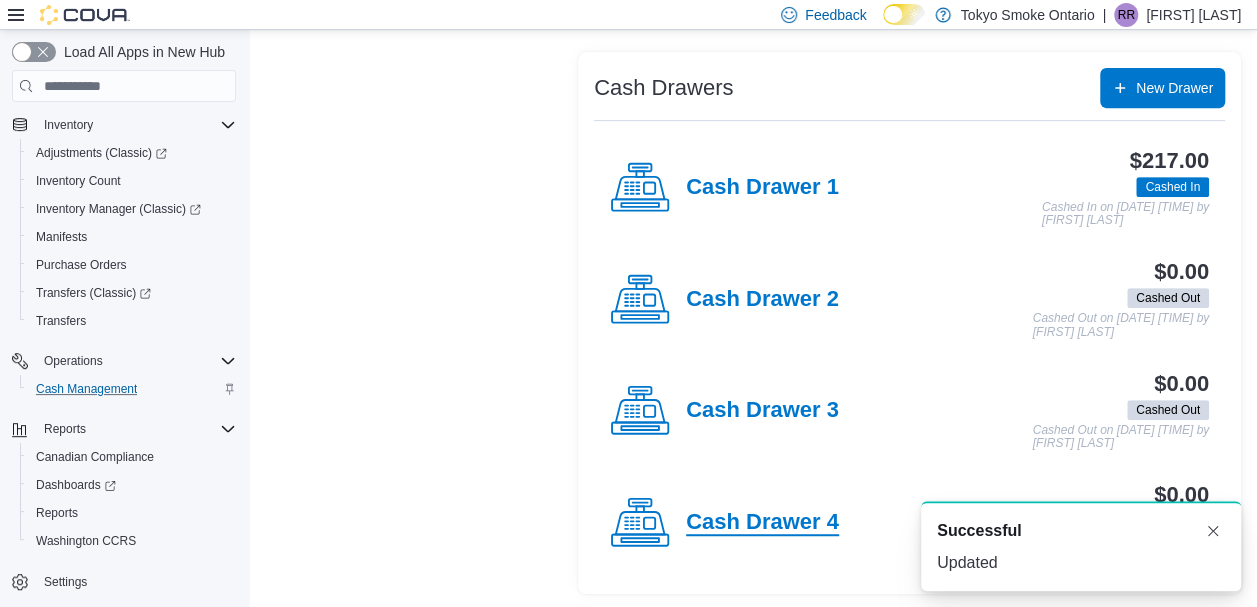 click on "Cash Drawer 4" at bounding box center (762, 523) 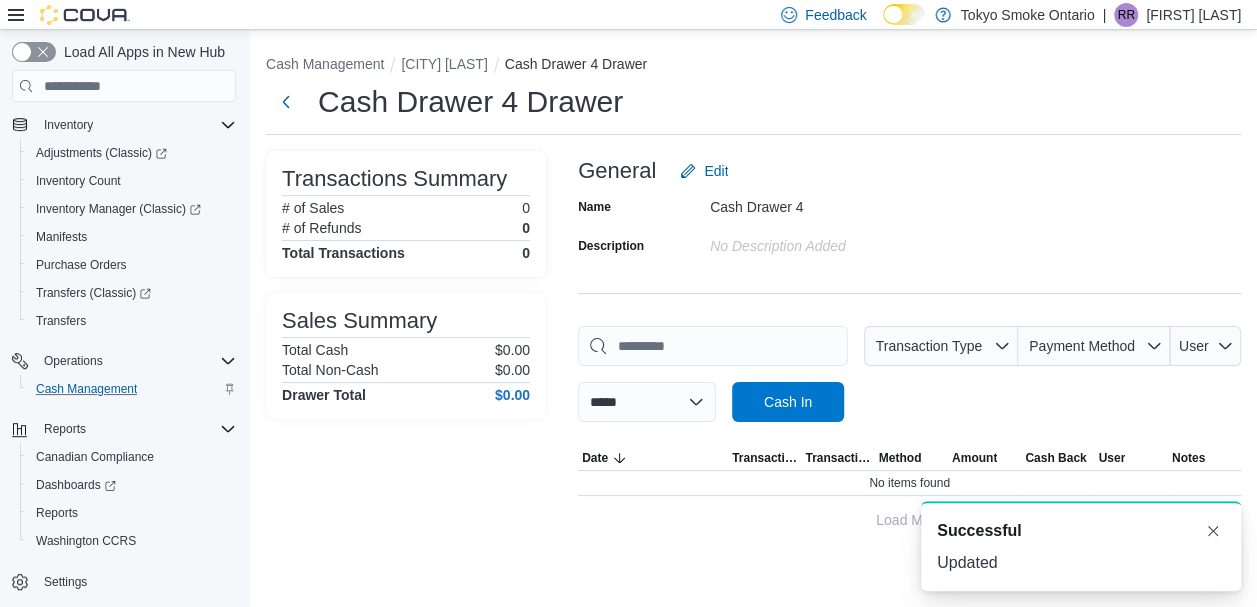 scroll, scrollTop: 0, scrollLeft: 0, axis: both 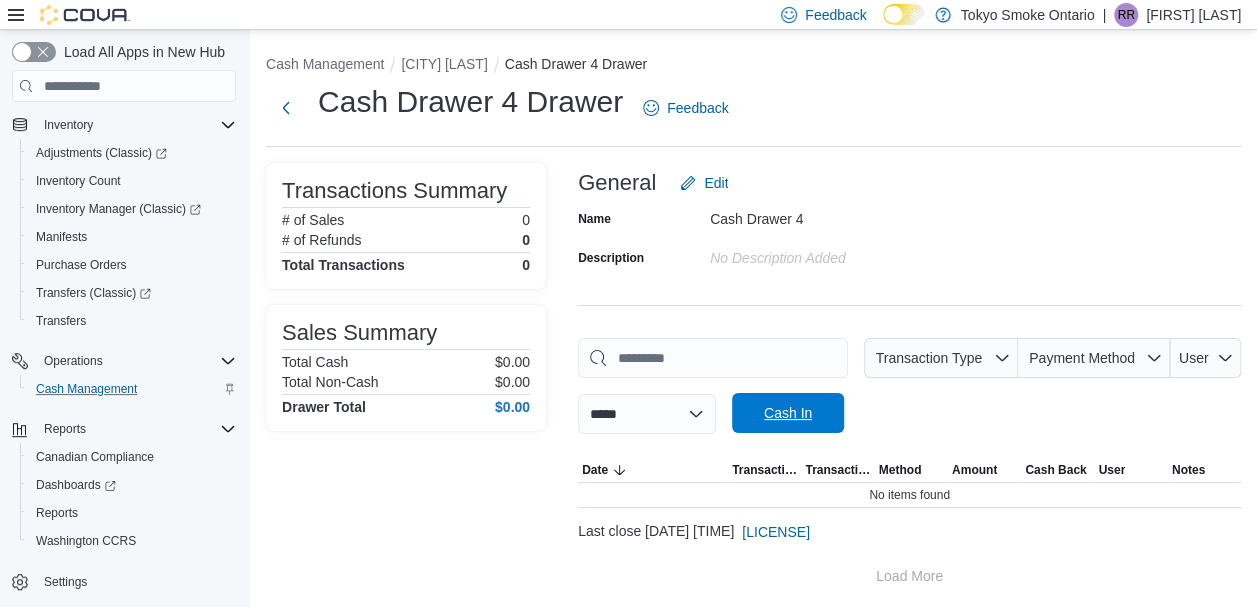click on "Cash In" at bounding box center [788, 413] 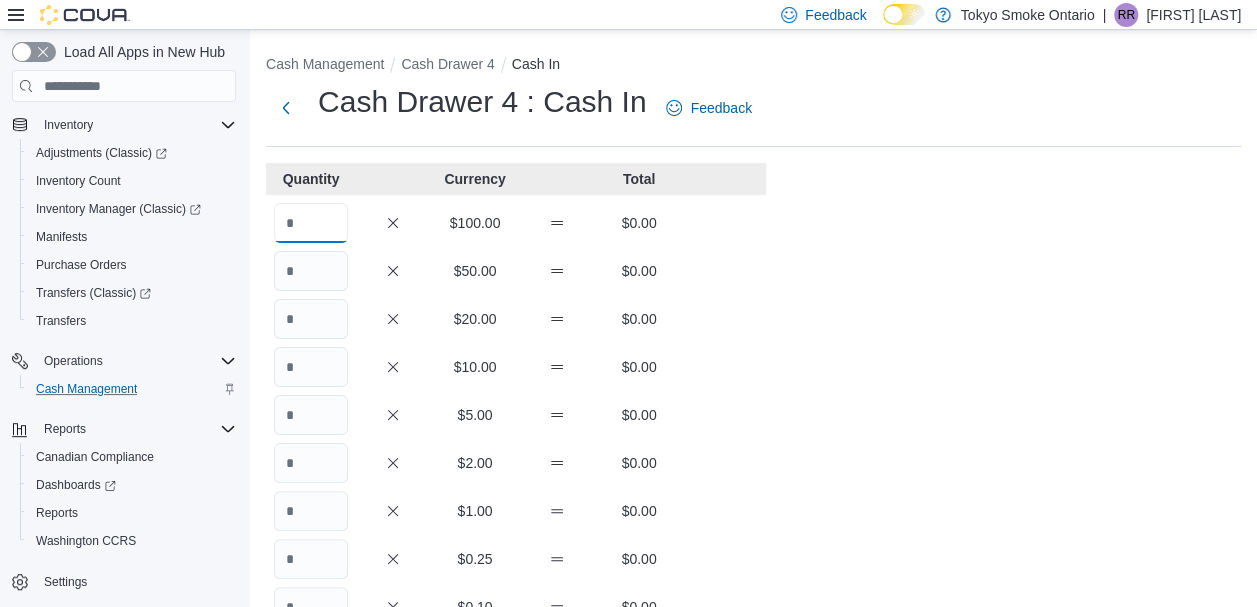 click at bounding box center [311, 223] 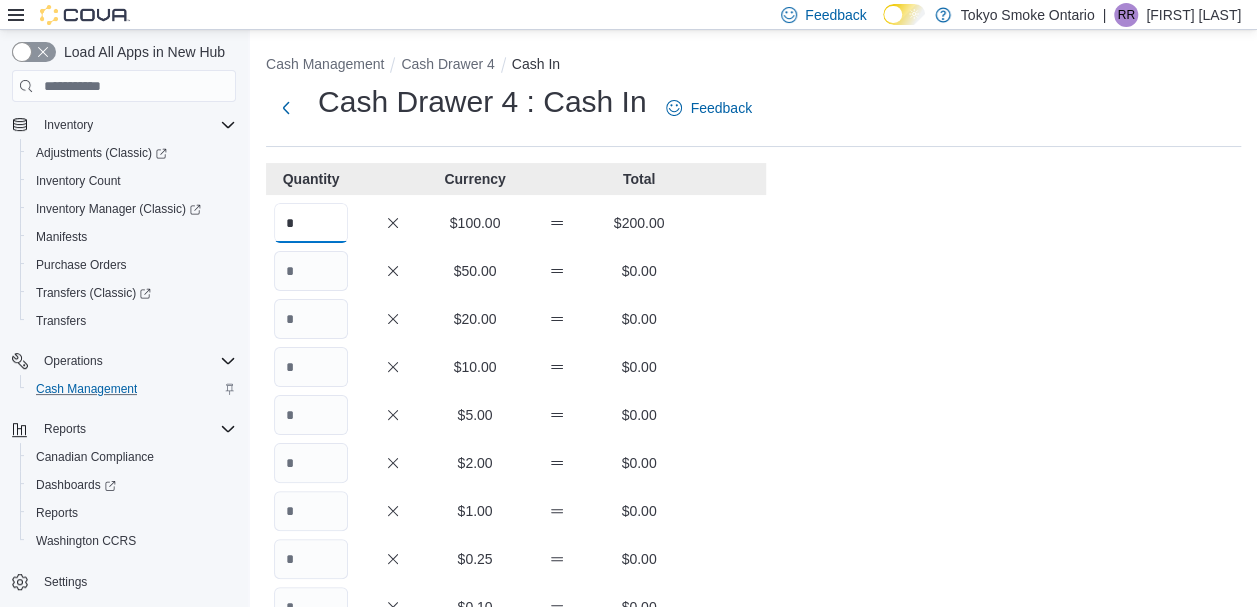 type on "*" 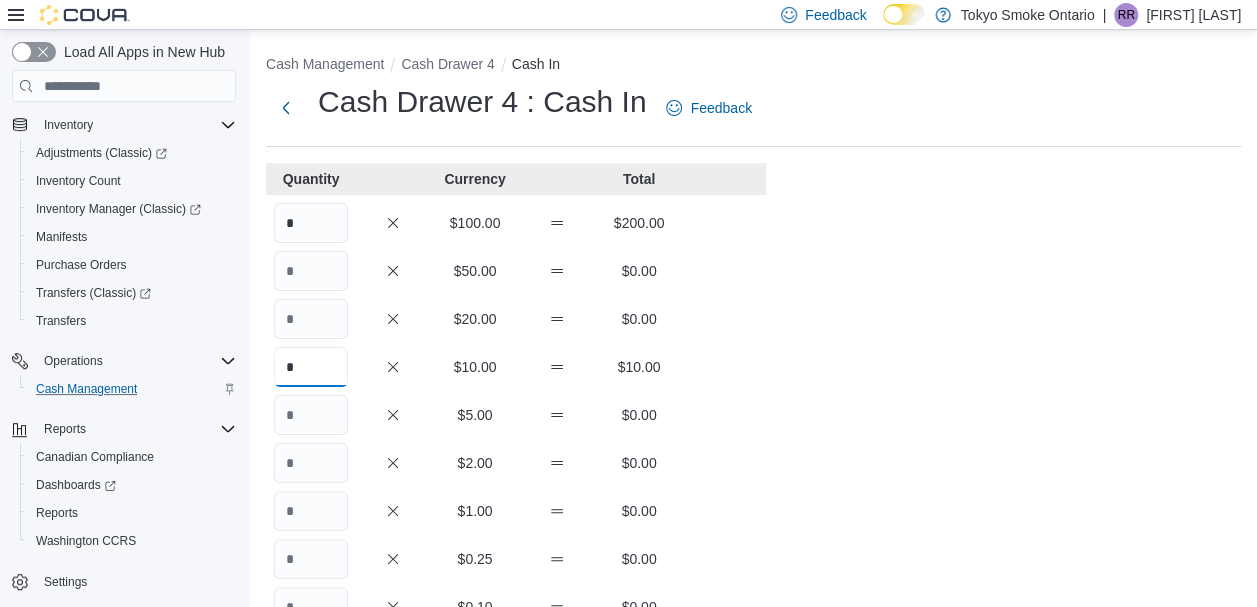 type on "*" 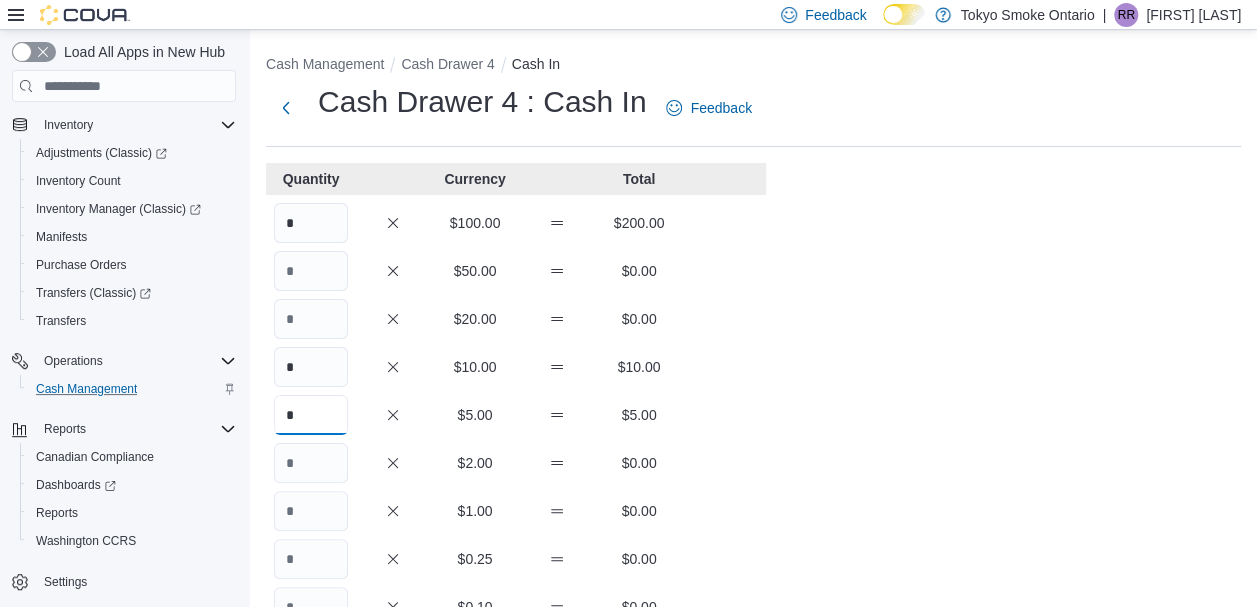 type on "*" 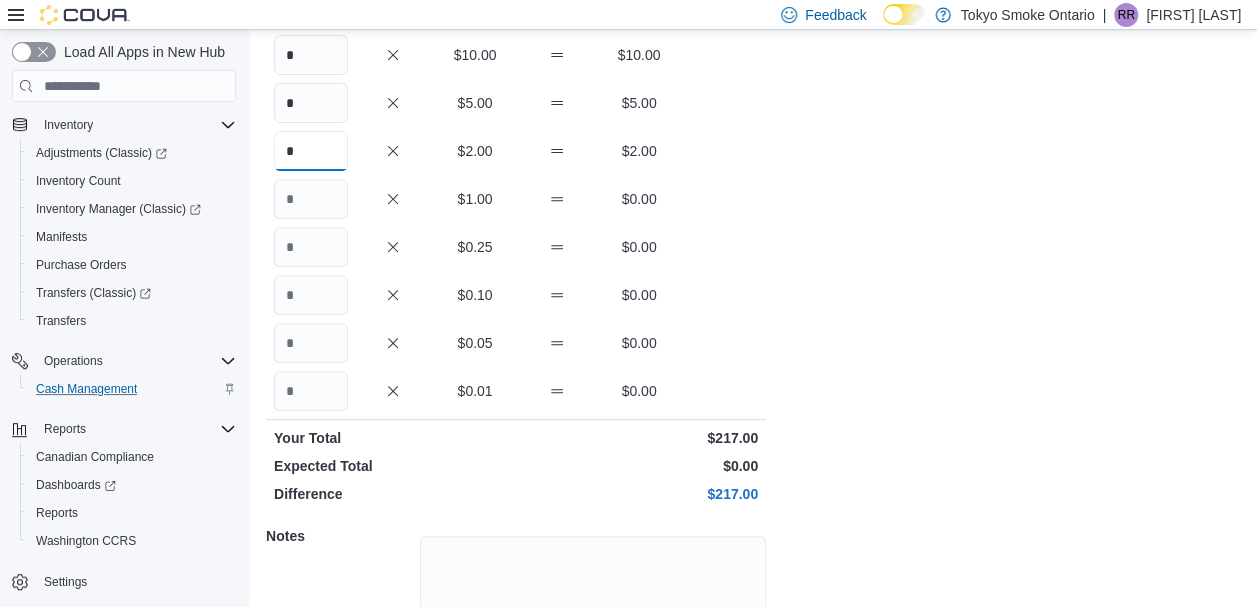 scroll, scrollTop: 466, scrollLeft: 0, axis: vertical 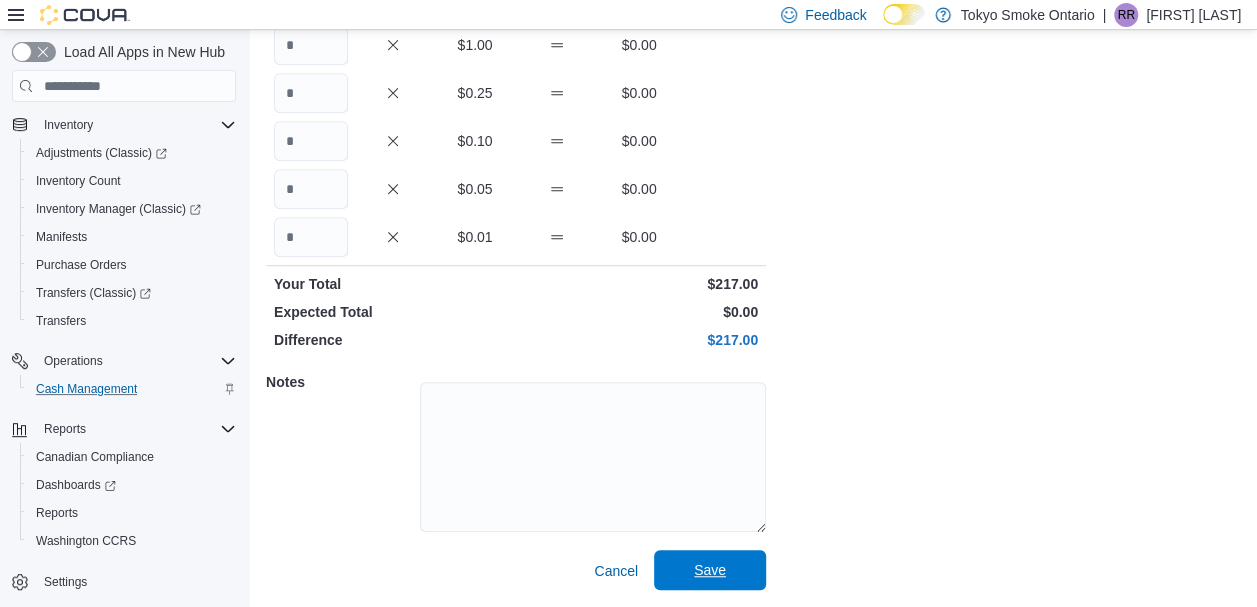type on "*" 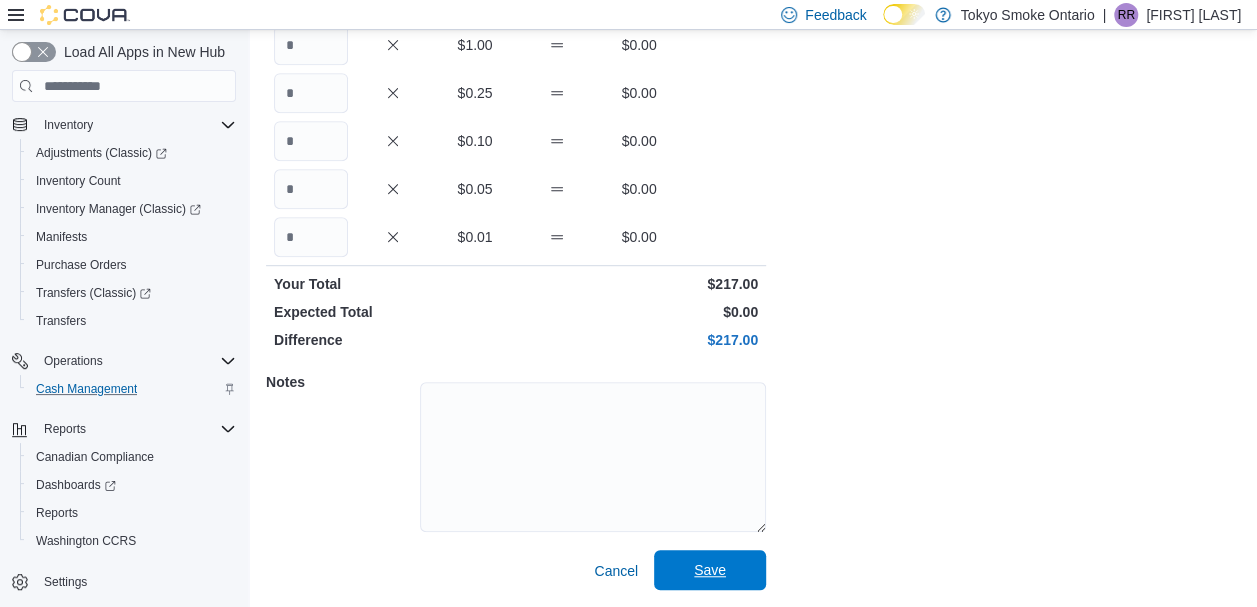 click on "Save" at bounding box center [710, 570] 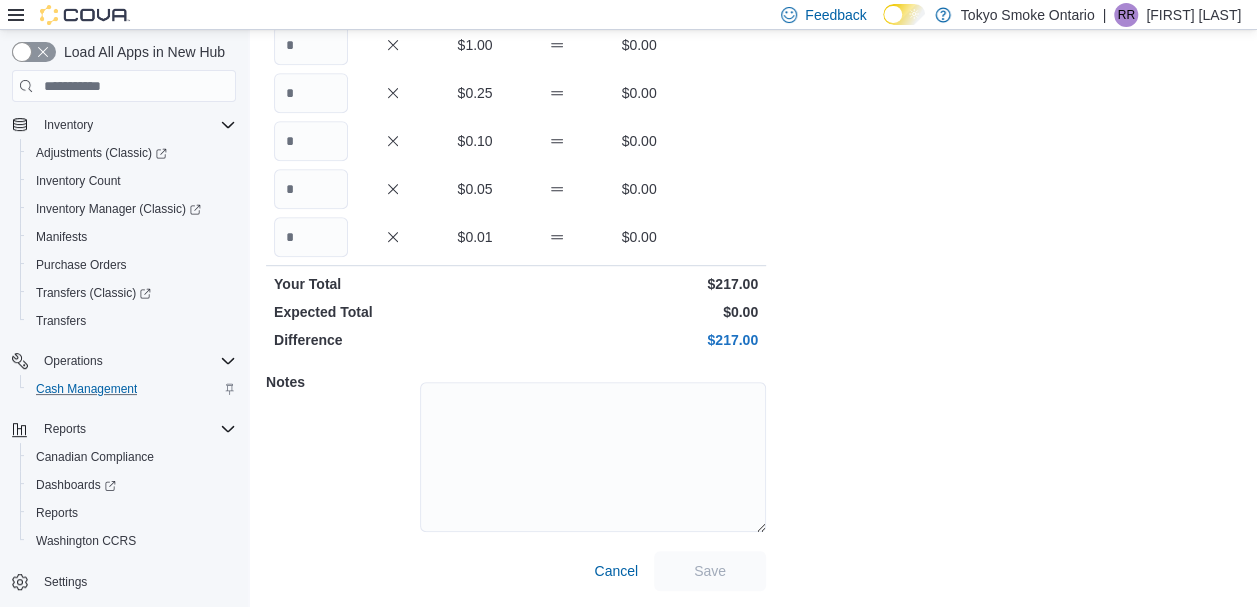 scroll, scrollTop: 4, scrollLeft: 0, axis: vertical 